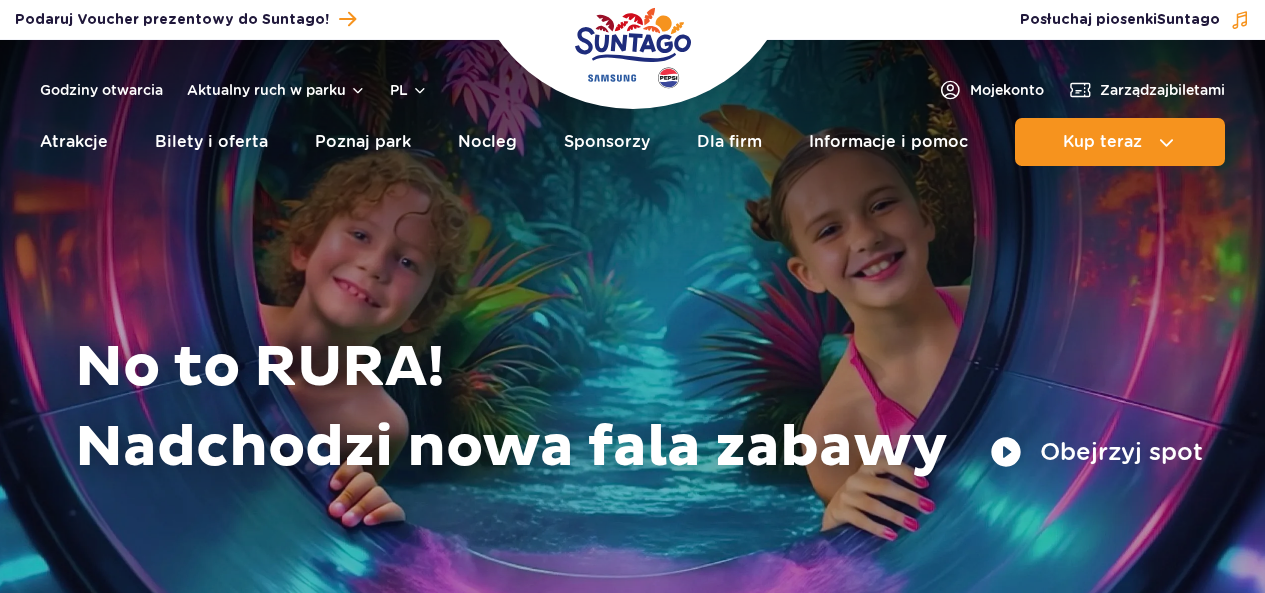 scroll, scrollTop: 0, scrollLeft: 0, axis: both 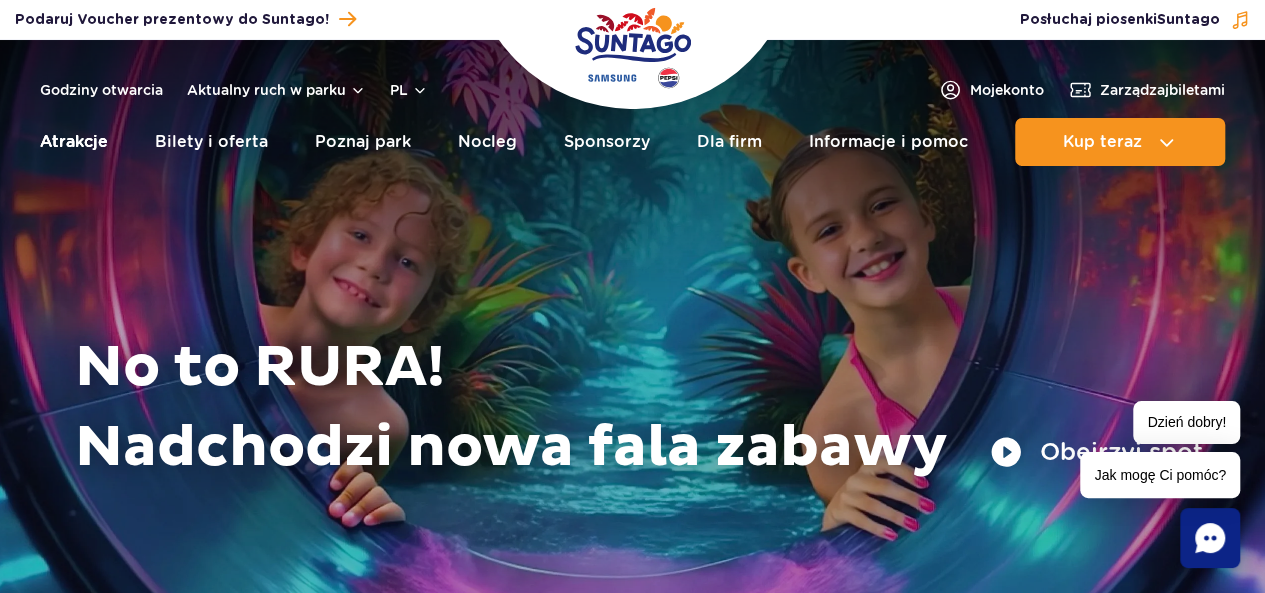 click on "Atrakcje" at bounding box center [74, 142] 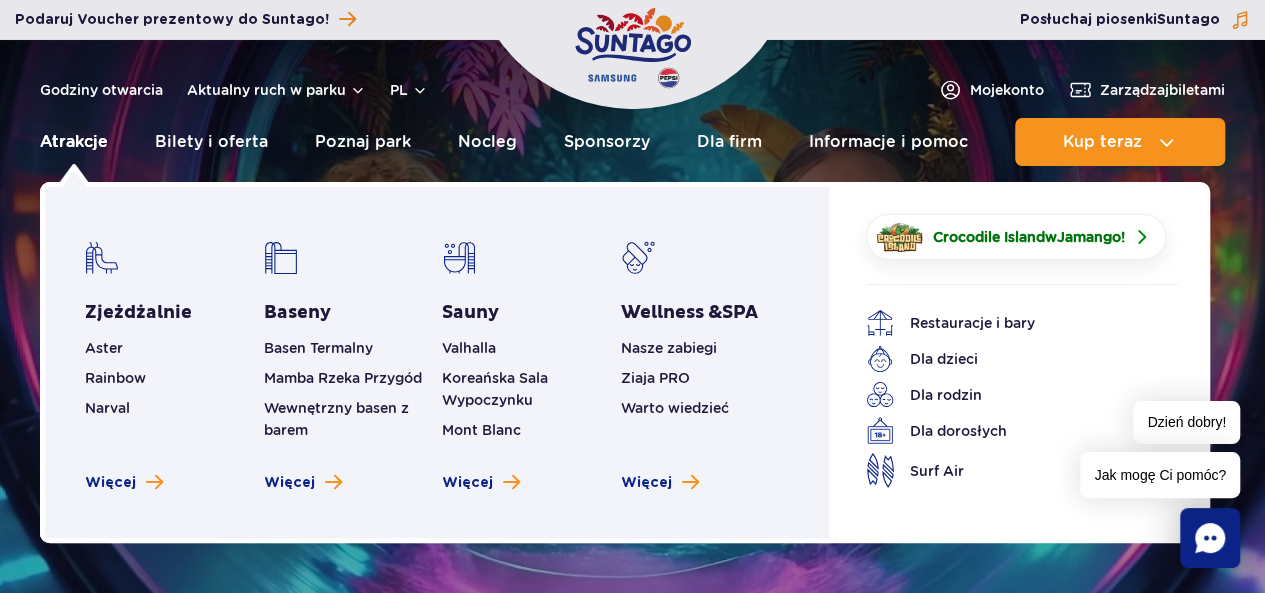 scroll, scrollTop: 0, scrollLeft: 0, axis: both 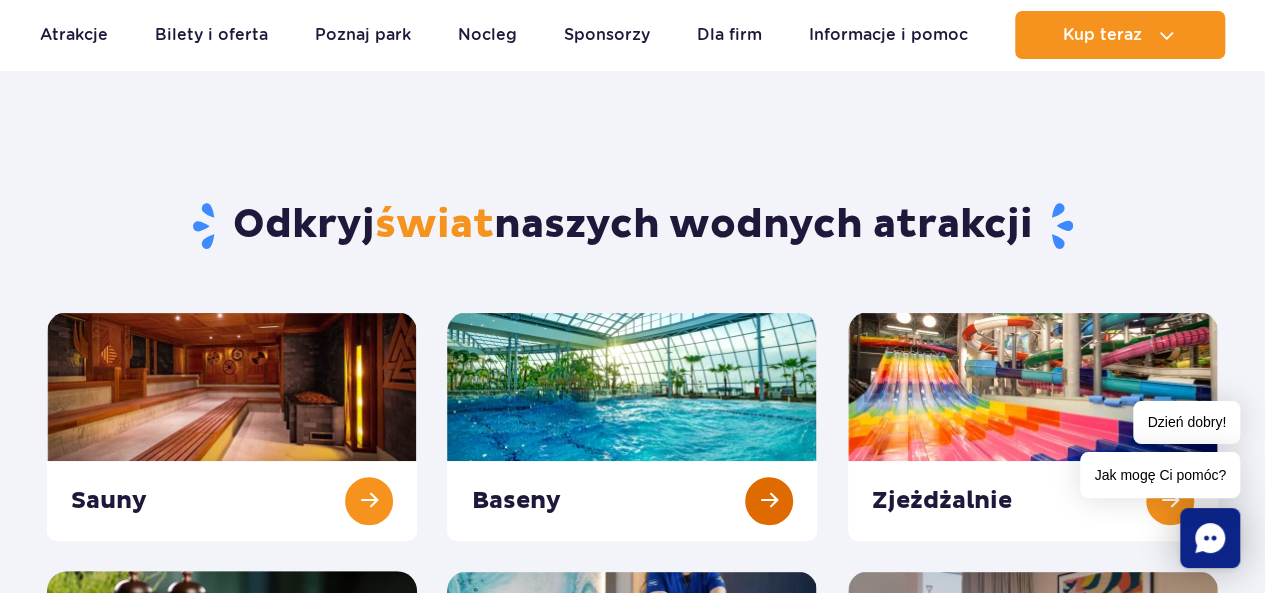 click at bounding box center (632, 426) 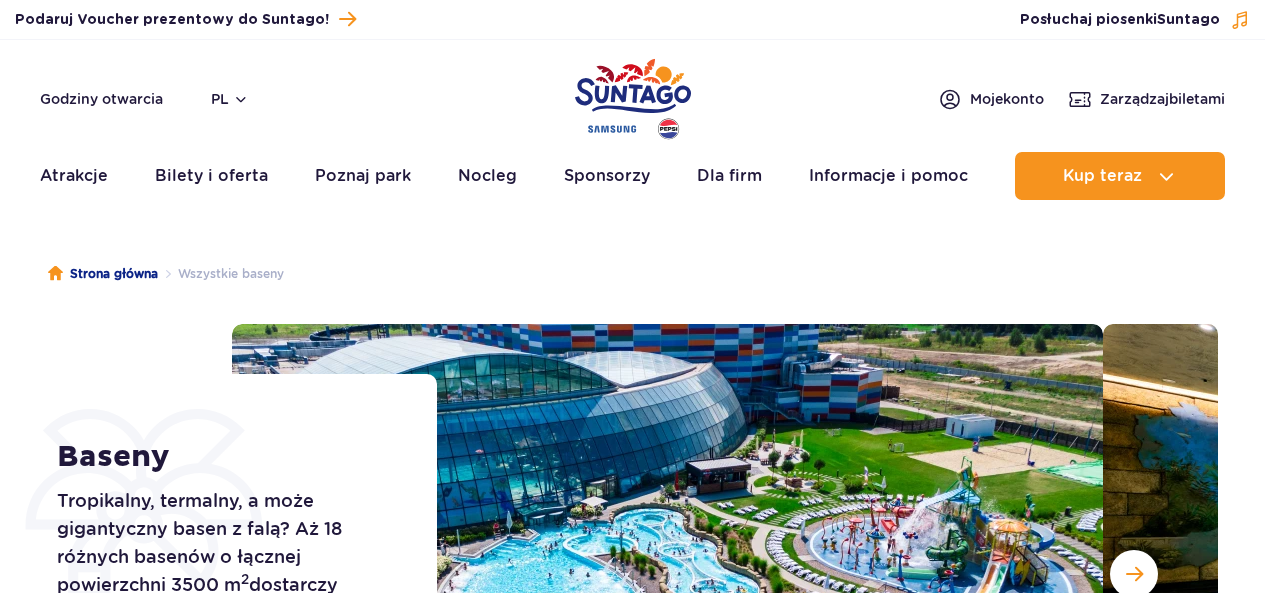 scroll, scrollTop: 0, scrollLeft: 0, axis: both 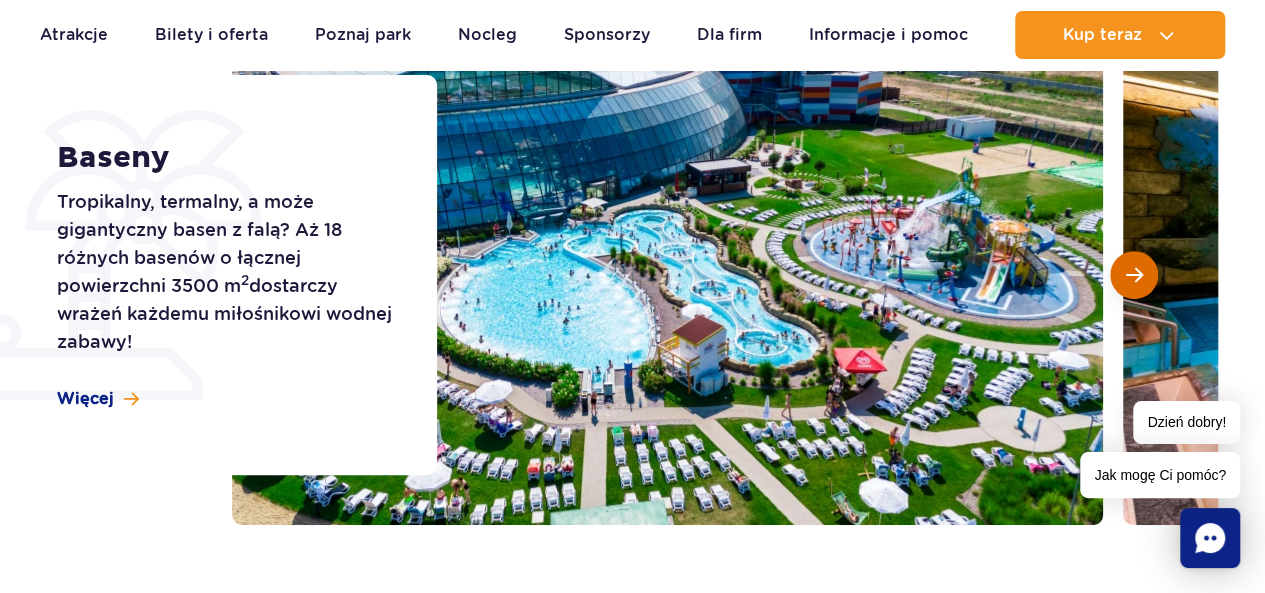 click at bounding box center (1134, 275) 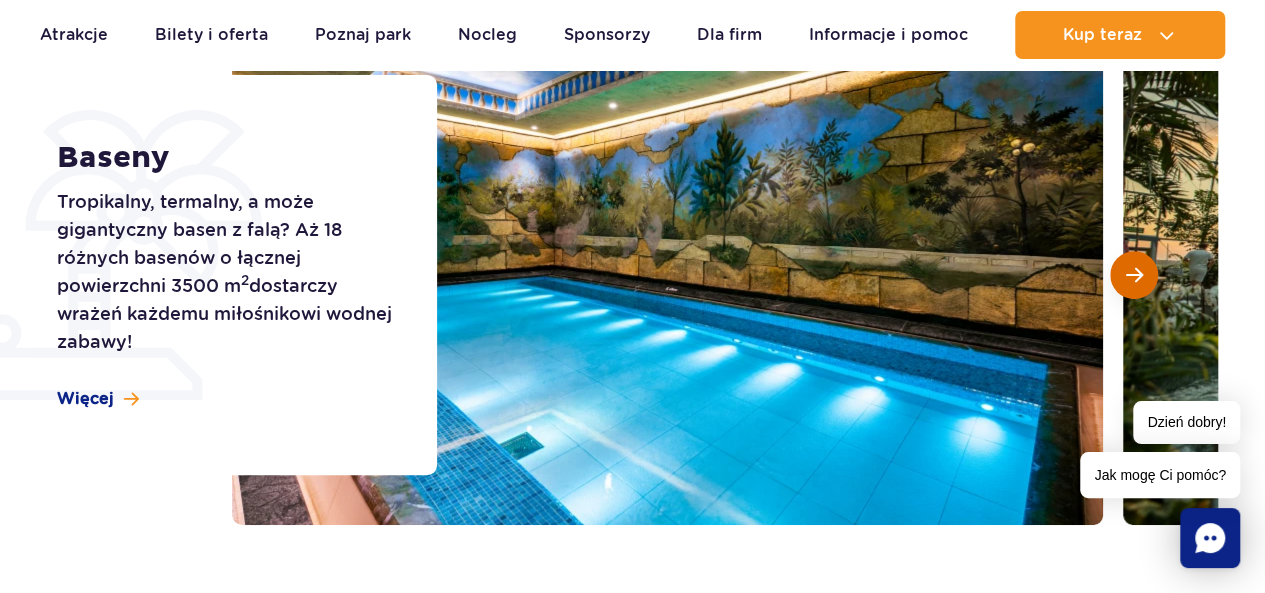click at bounding box center (1134, 275) 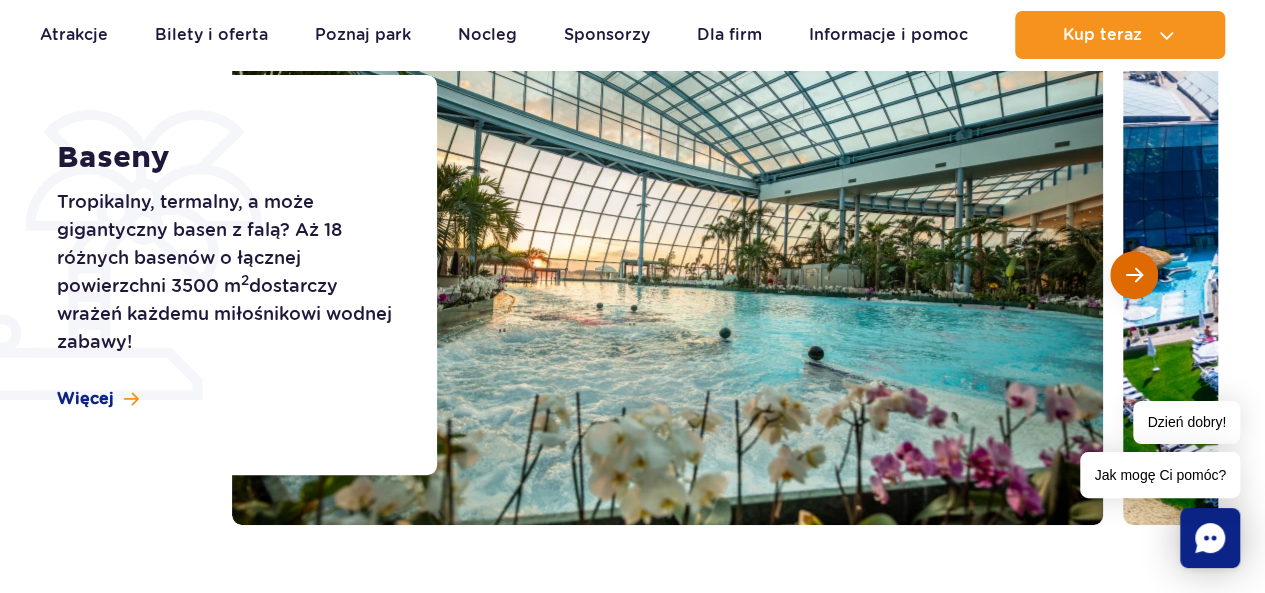 click at bounding box center (1134, 275) 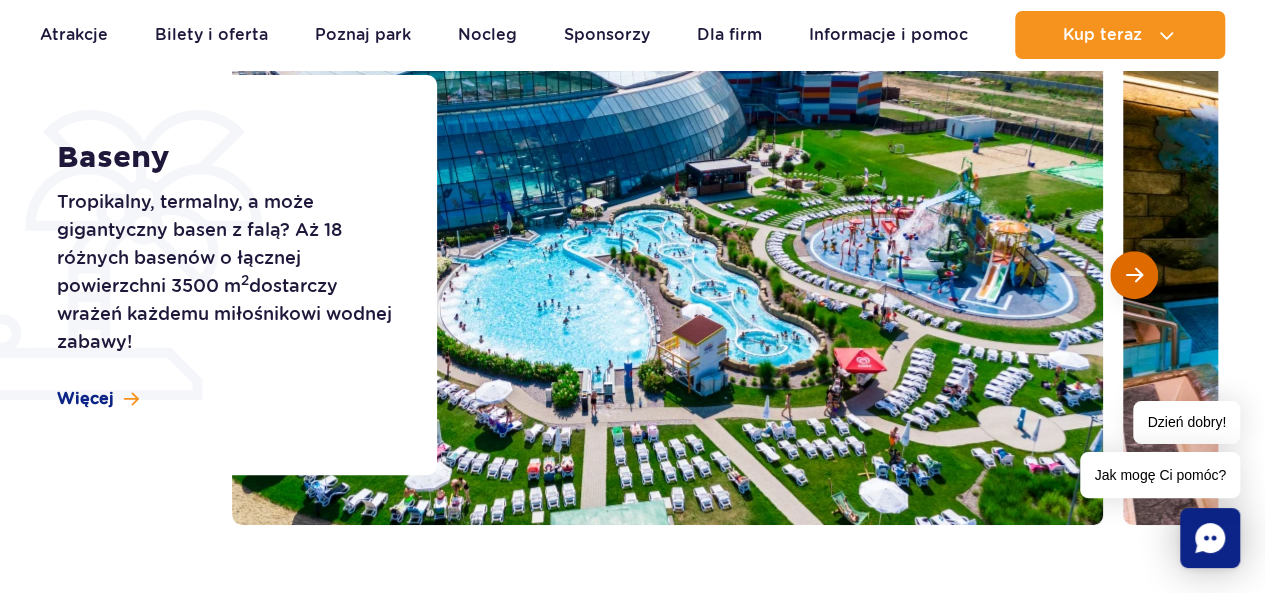 click at bounding box center [1134, 275] 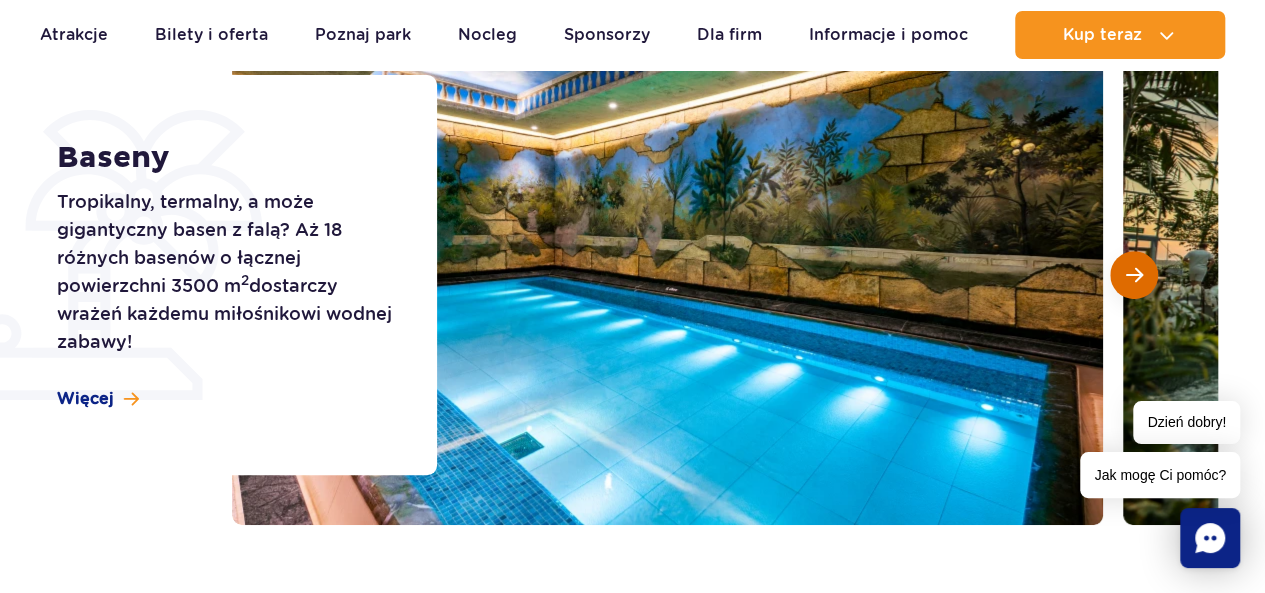 click at bounding box center [1134, 275] 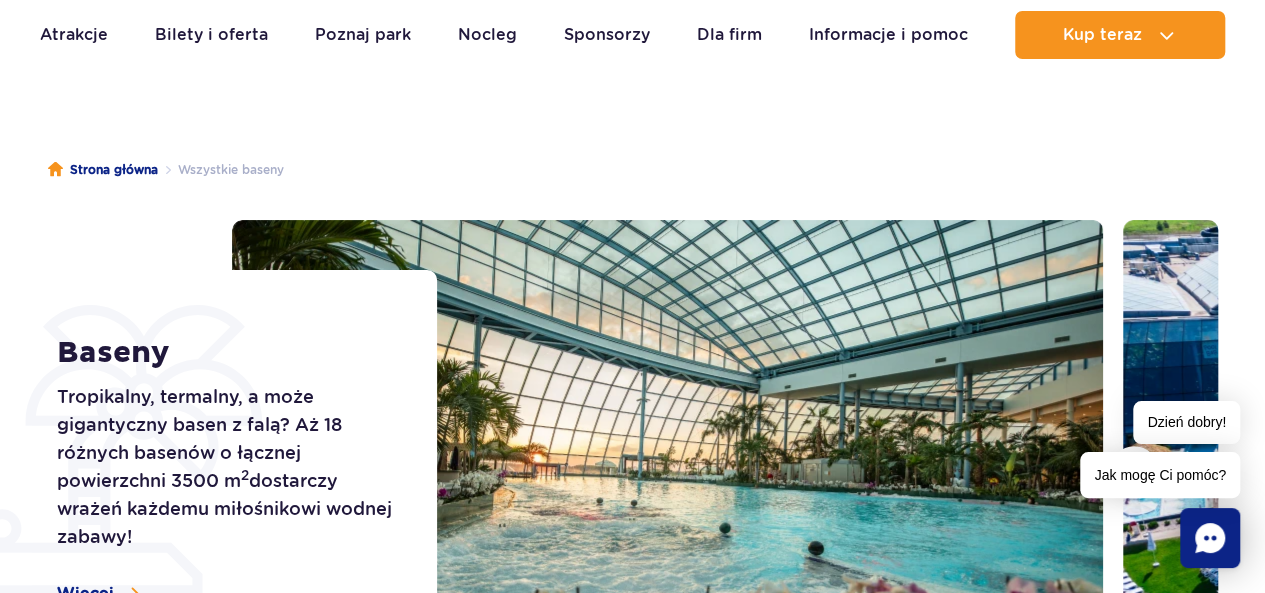 scroll, scrollTop: 0, scrollLeft: 0, axis: both 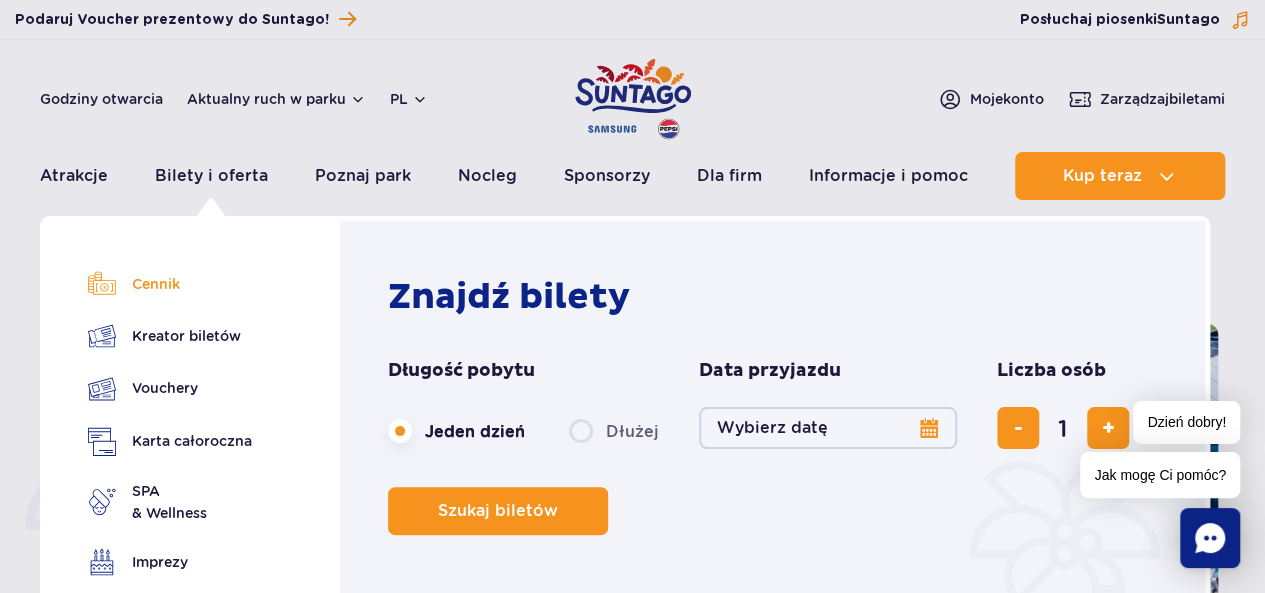 click on "Cennik" at bounding box center (170, 284) 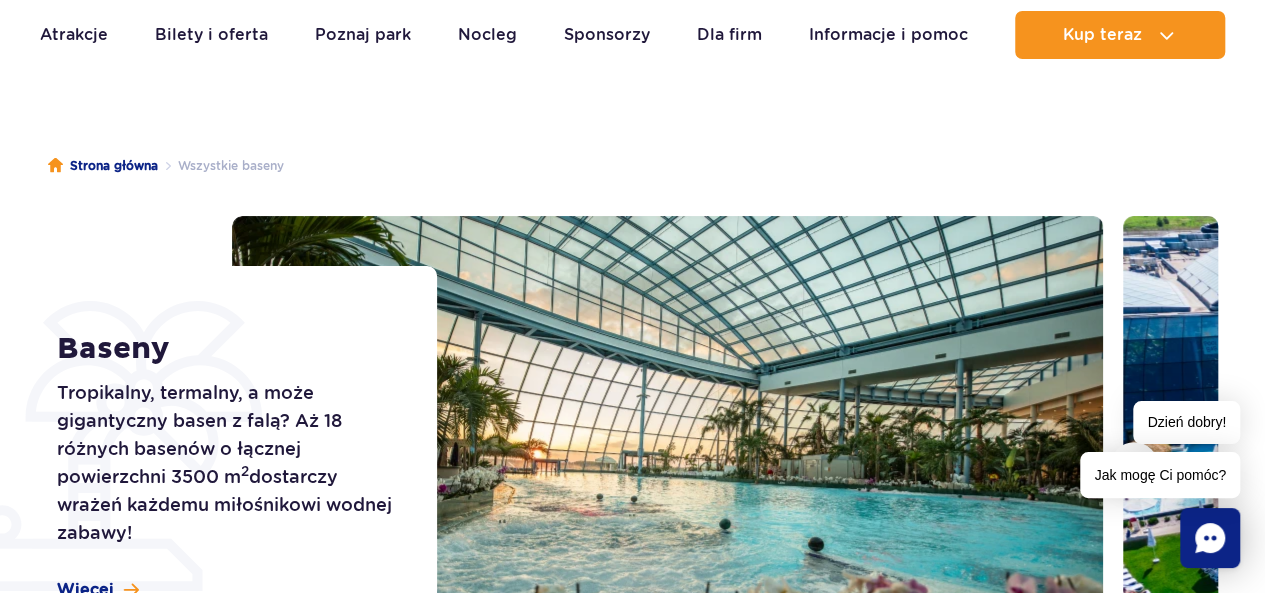 scroll, scrollTop: 0, scrollLeft: 0, axis: both 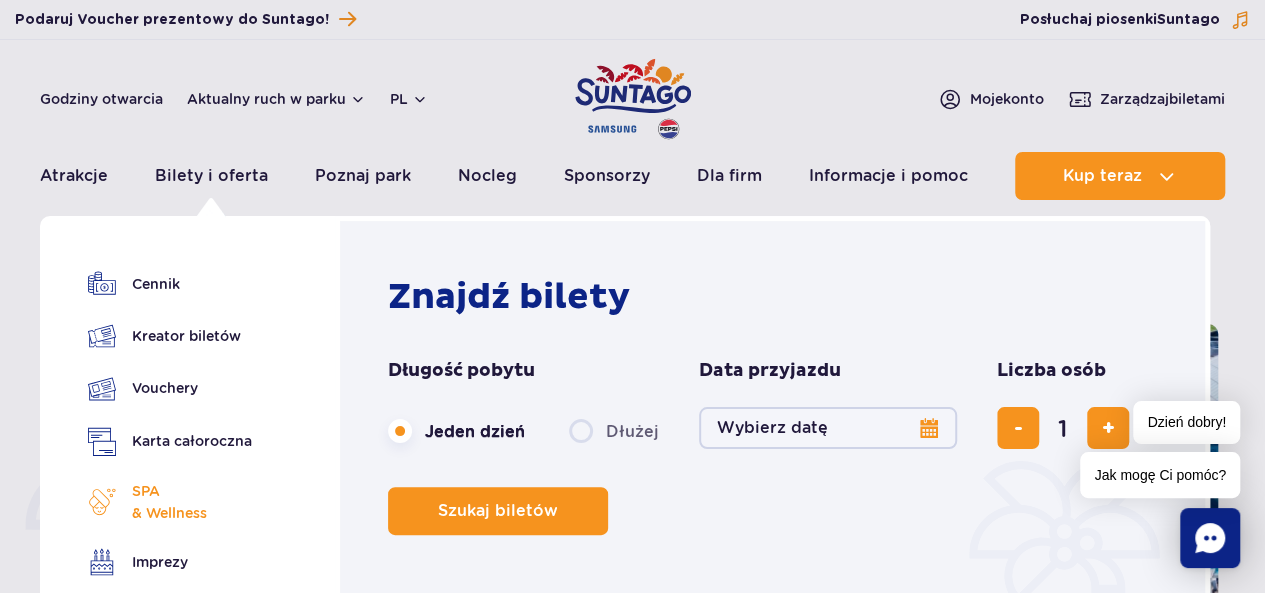 click on "SPA  & Wellness" at bounding box center (169, 502) 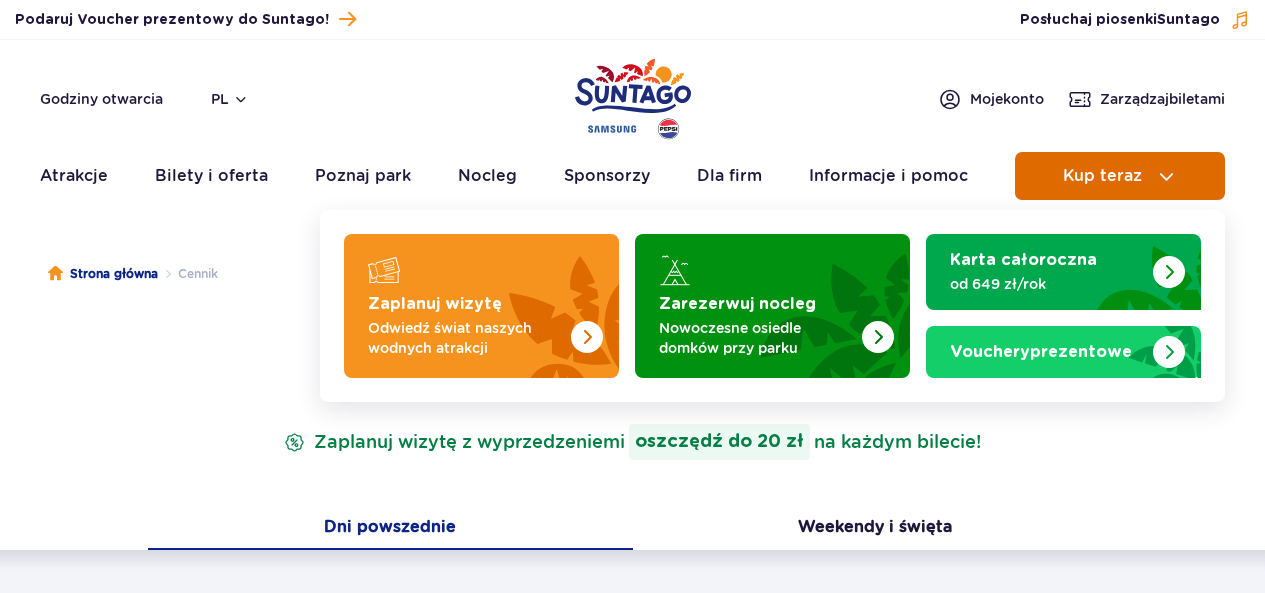 scroll, scrollTop: 0, scrollLeft: 0, axis: both 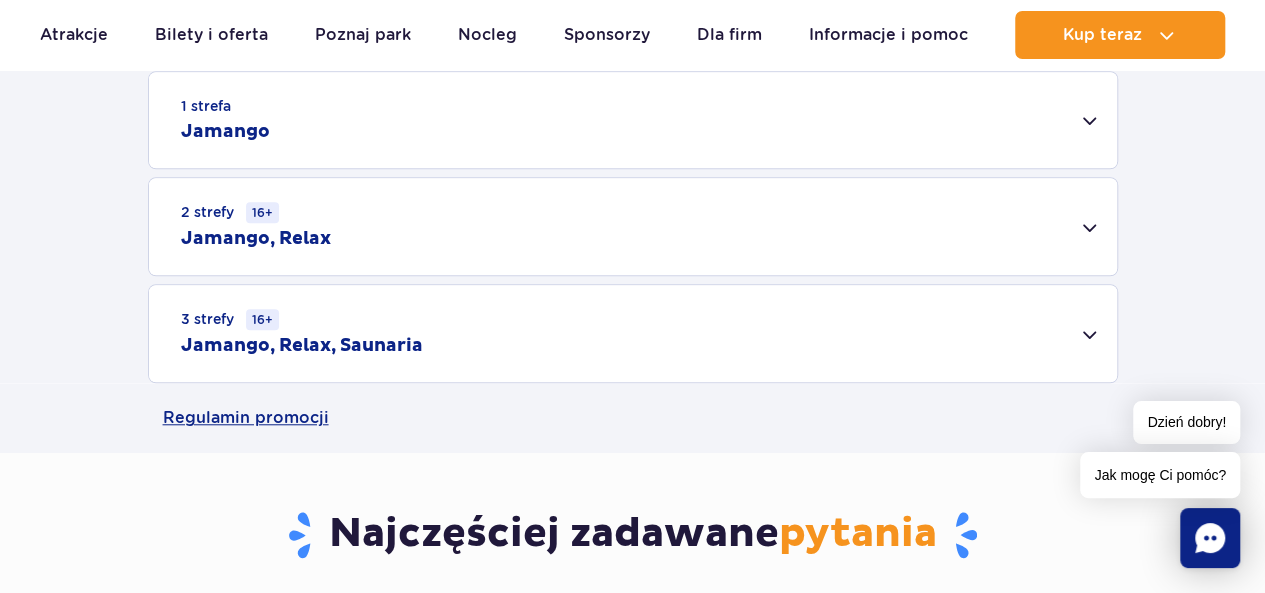 click on "3 strefy  16+
Jamango, Relax, Saunaria" at bounding box center (633, 333) 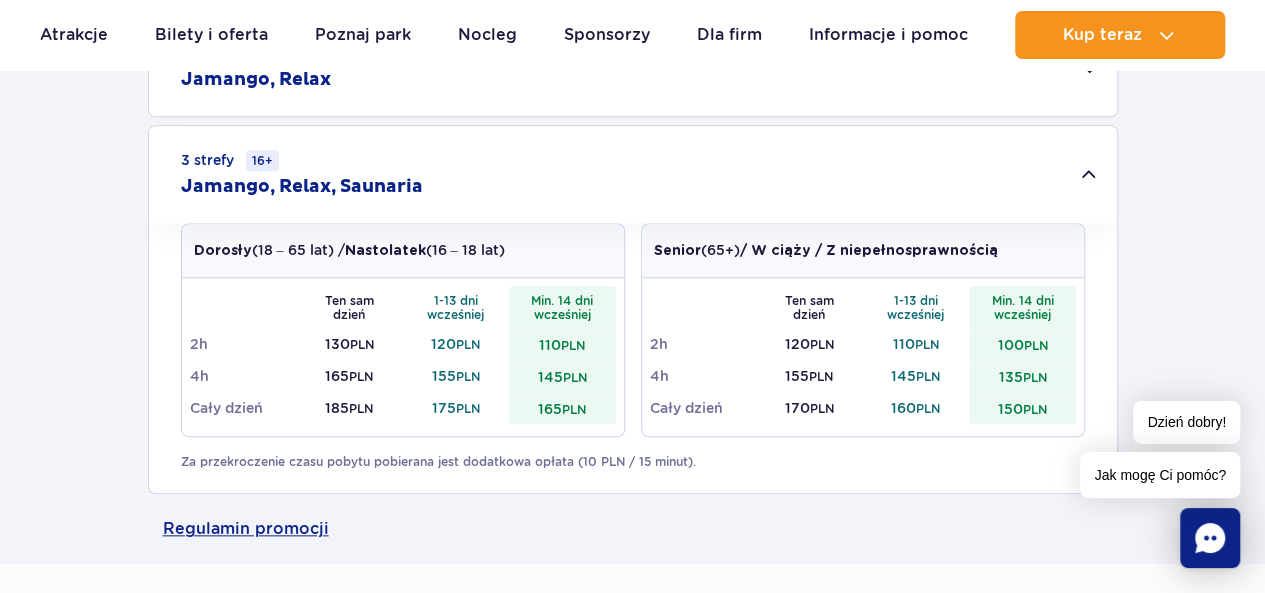 scroll, scrollTop: 832, scrollLeft: 0, axis: vertical 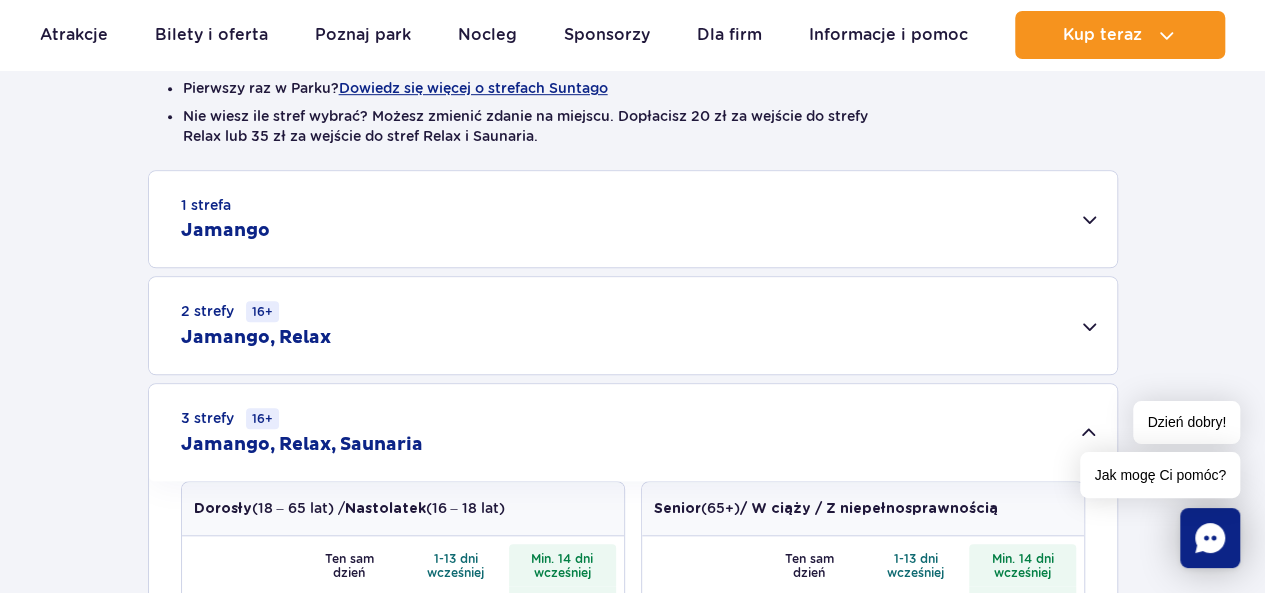 click on "1 strefa
Jamango" at bounding box center [633, 219] 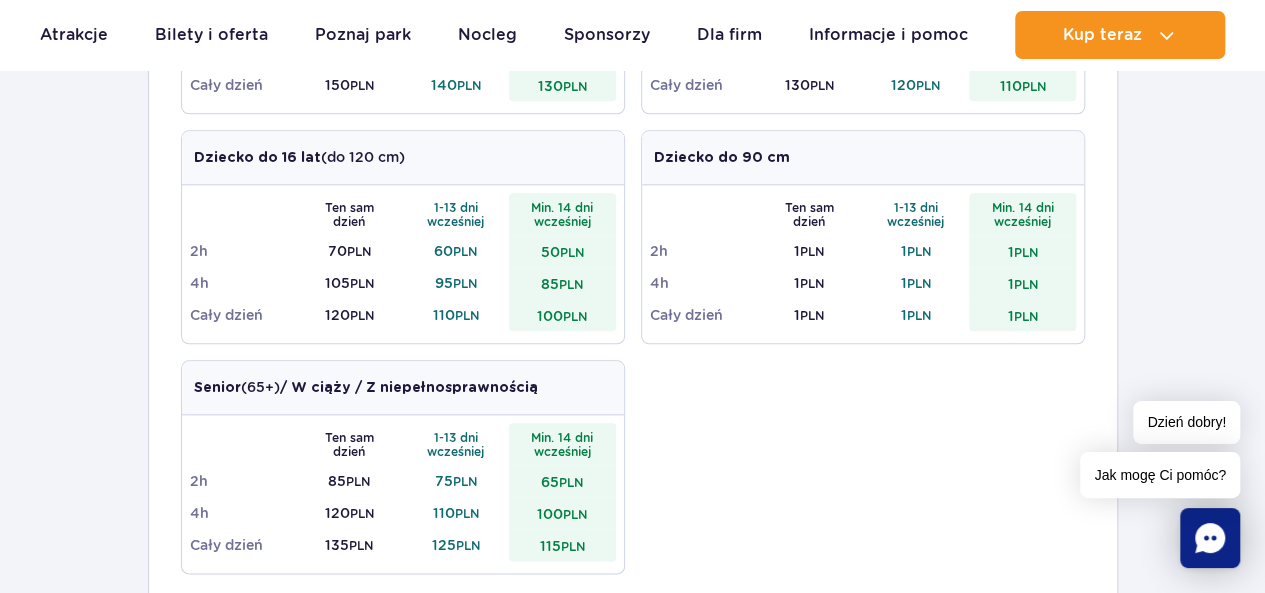 scroll, scrollTop: 956, scrollLeft: 0, axis: vertical 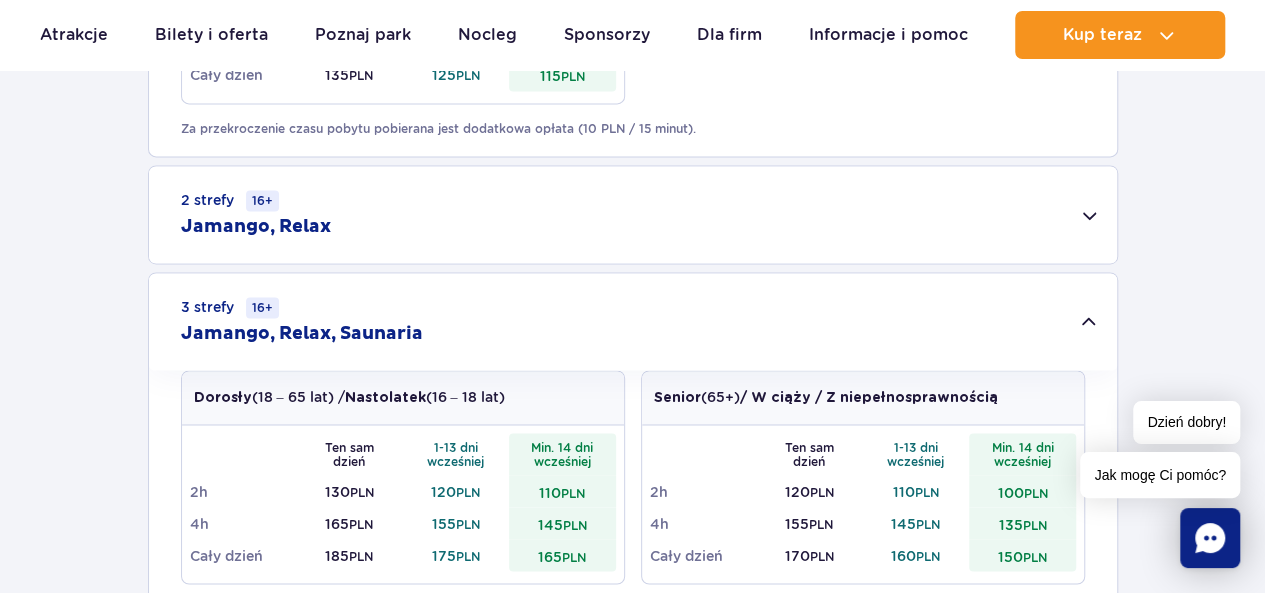 click on "2 strefy  16+
Jamango, Relax" at bounding box center (633, 214) 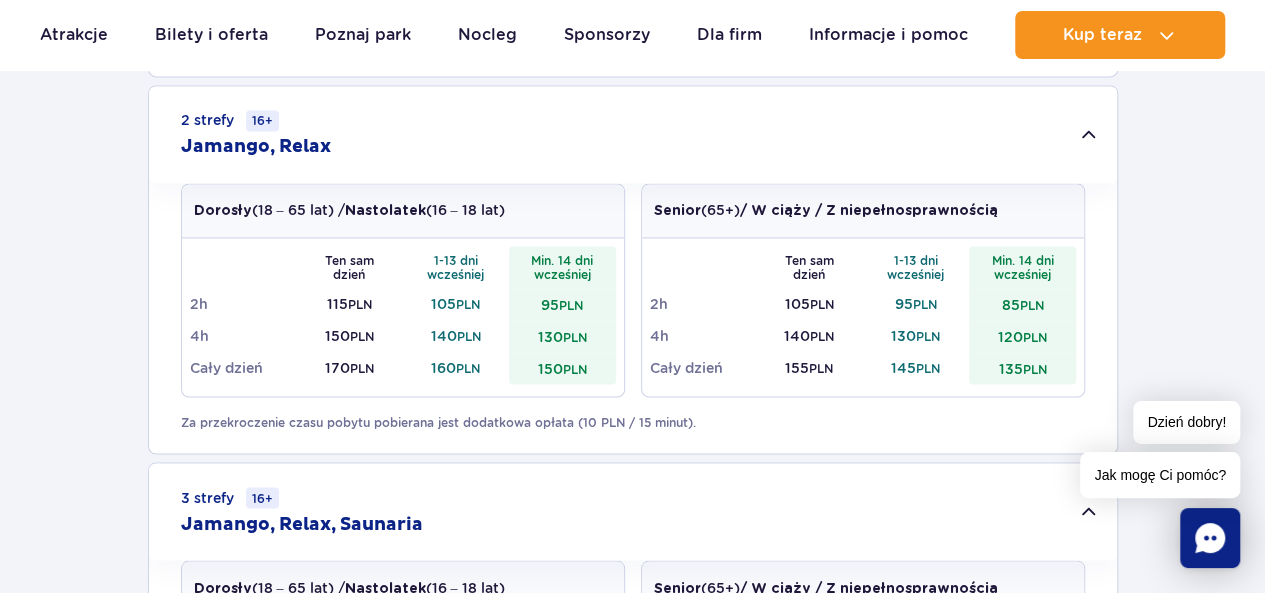 scroll, scrollTop: 1448, scrollLeft: 0, axis: vertical 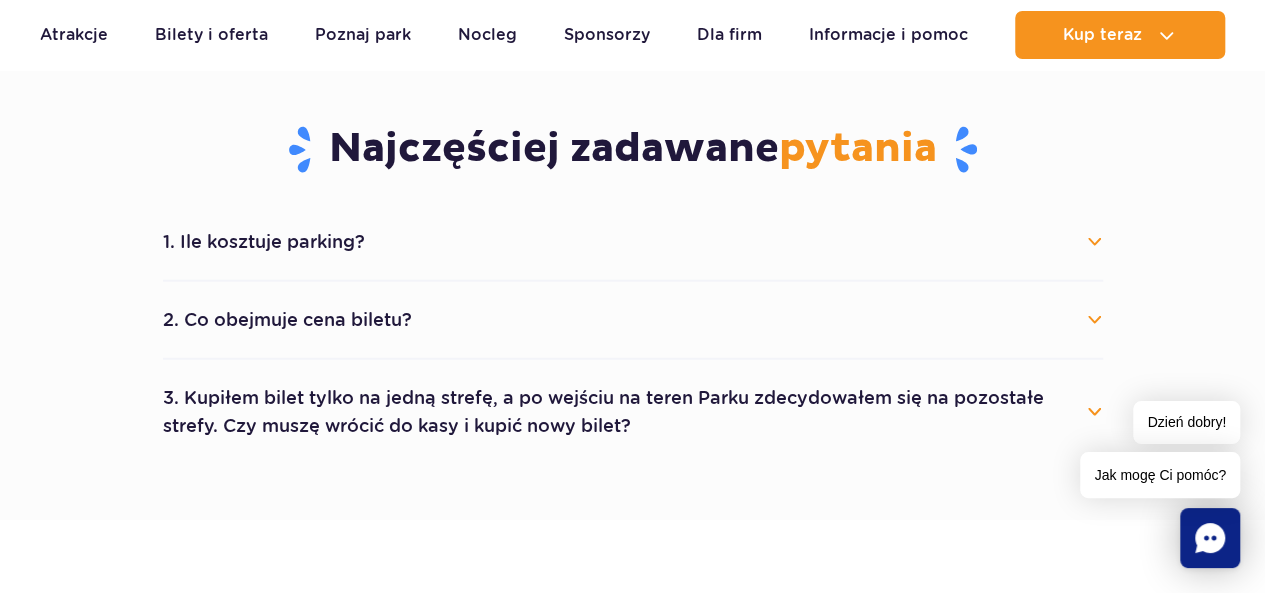 click on "2. Co obejmuje cena biletu?" at bounding box center (633, 320) 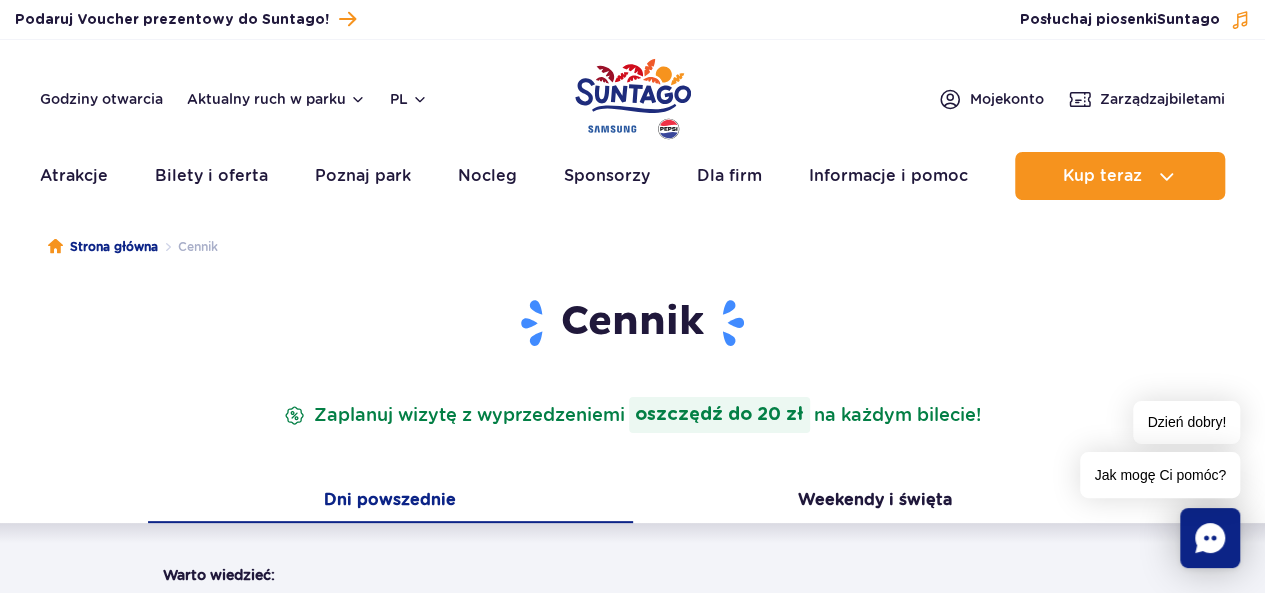 scroll, scrollTop: 0, scrollLeft: 0, axis: both 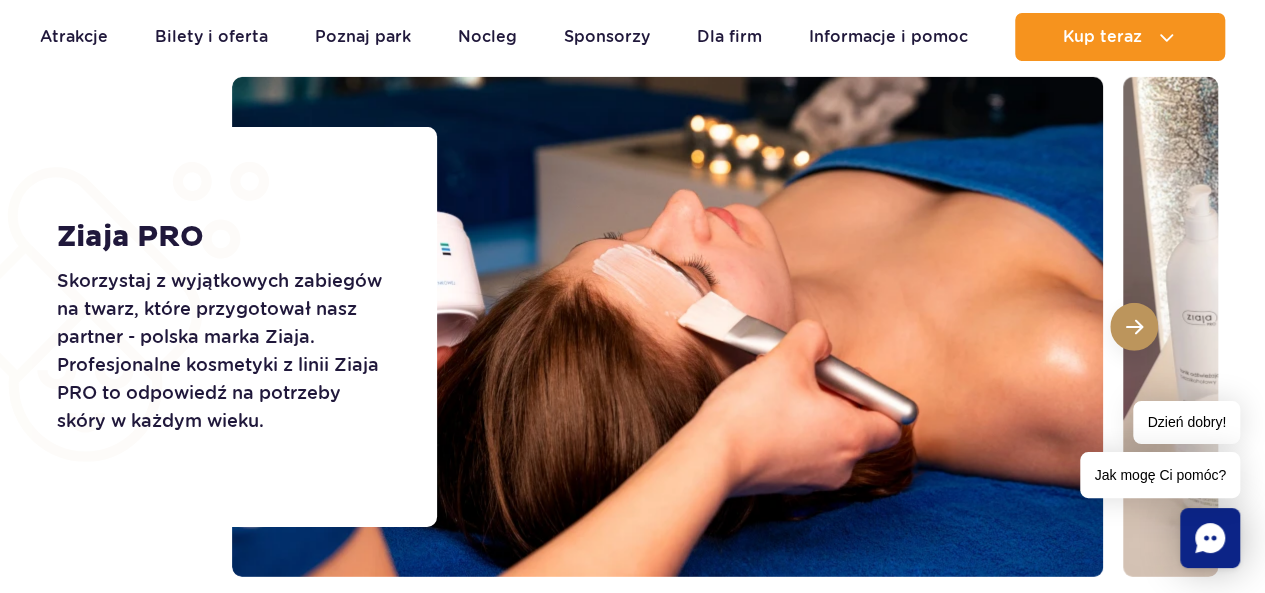 click at bounding box center [1134, 327] 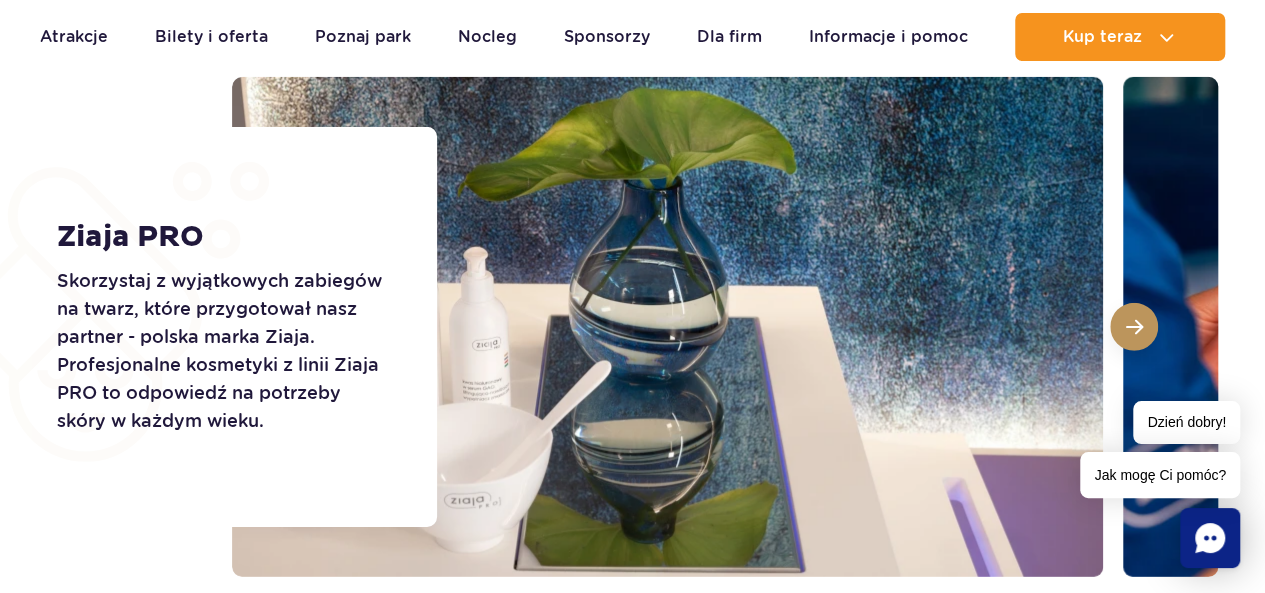 click at bounding box center [1134, 327] 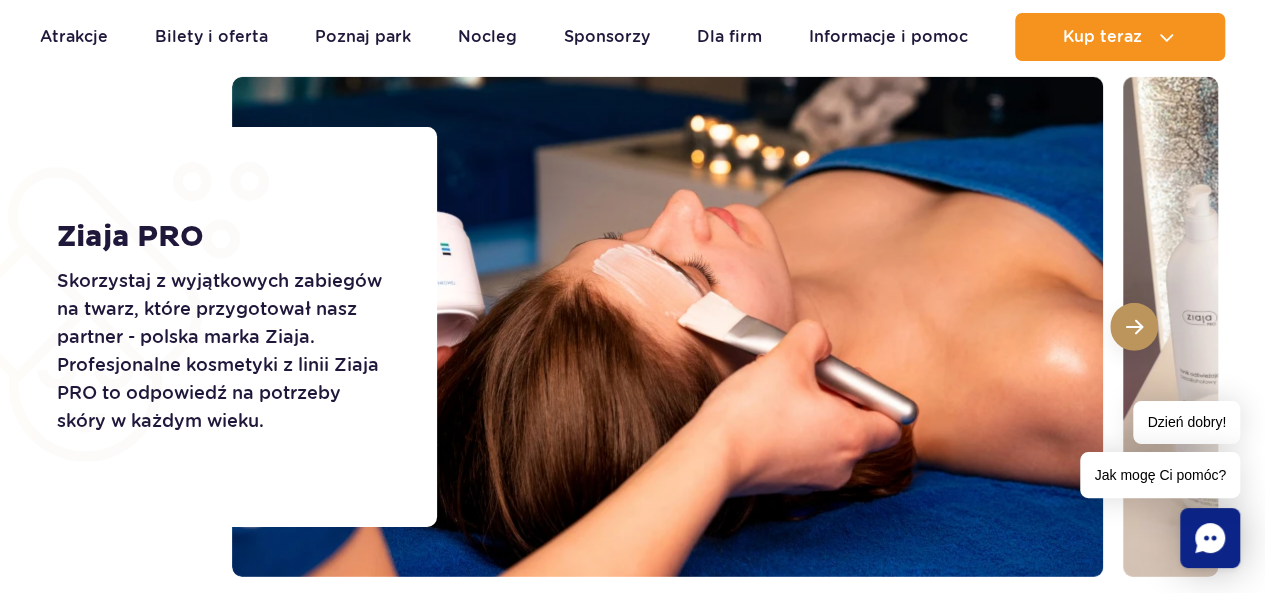 click at bounding box center [1134, 327] 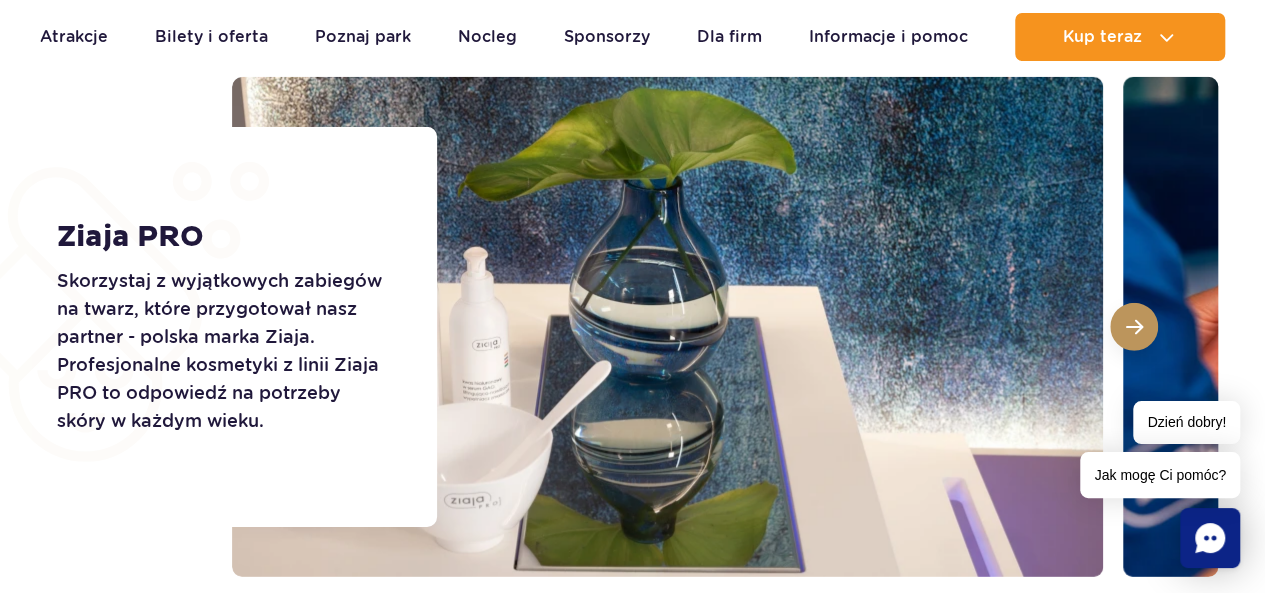 click at bounding box center (1134, 327) 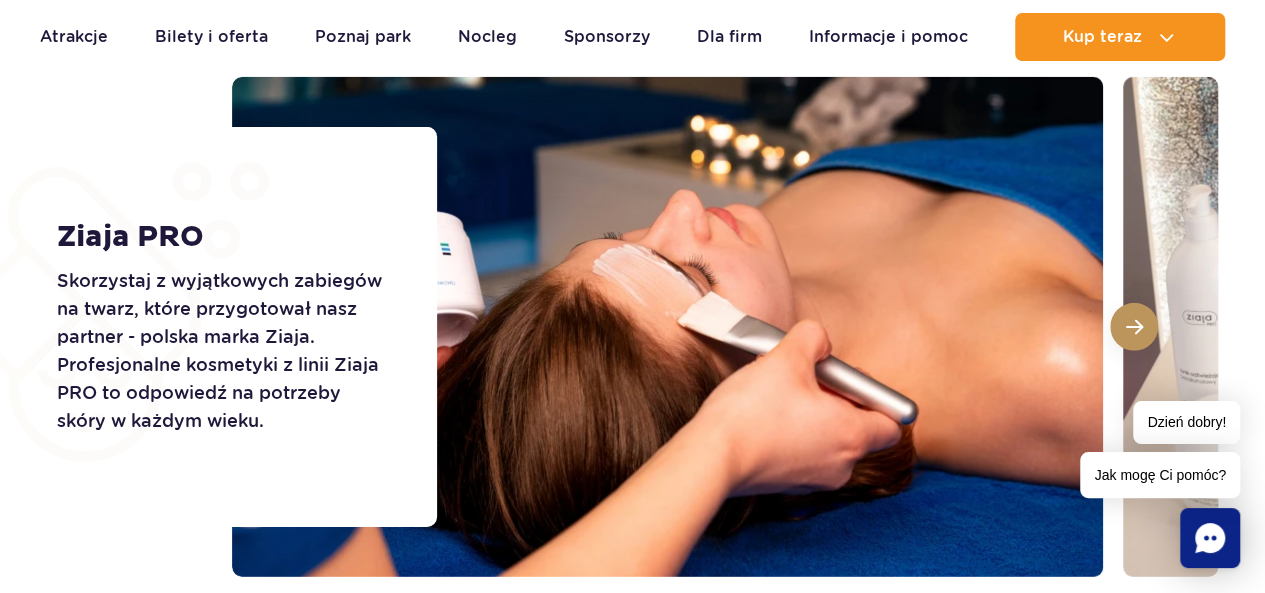 click at bounding box center [1134, 327] 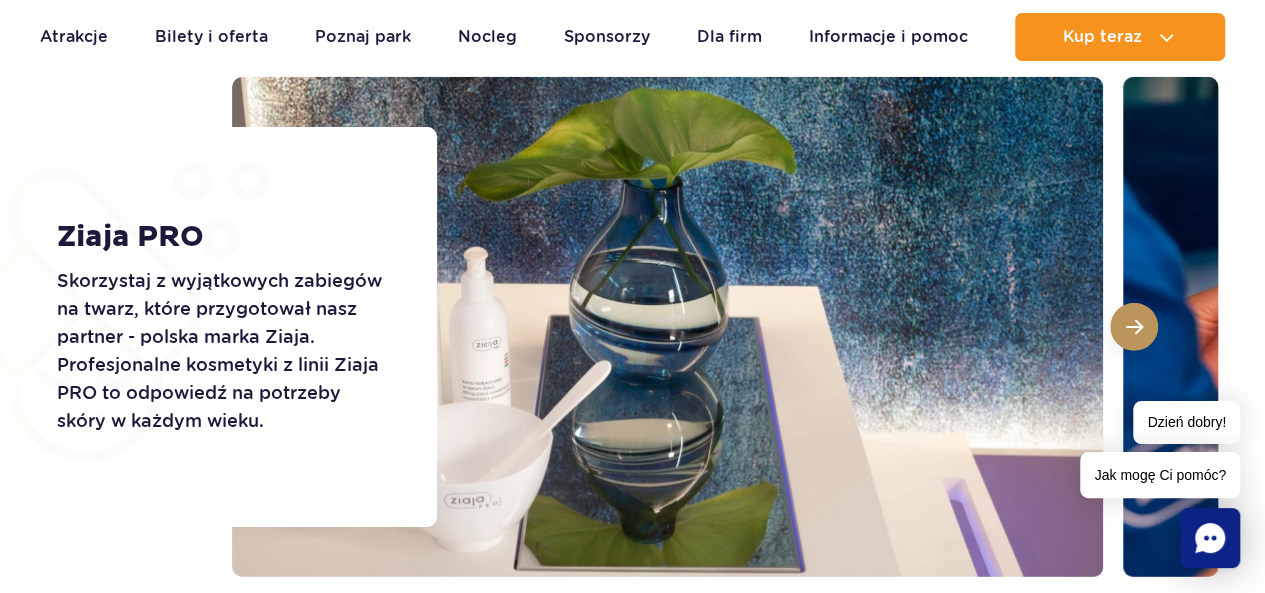 click at bounding box center [1134, 327] 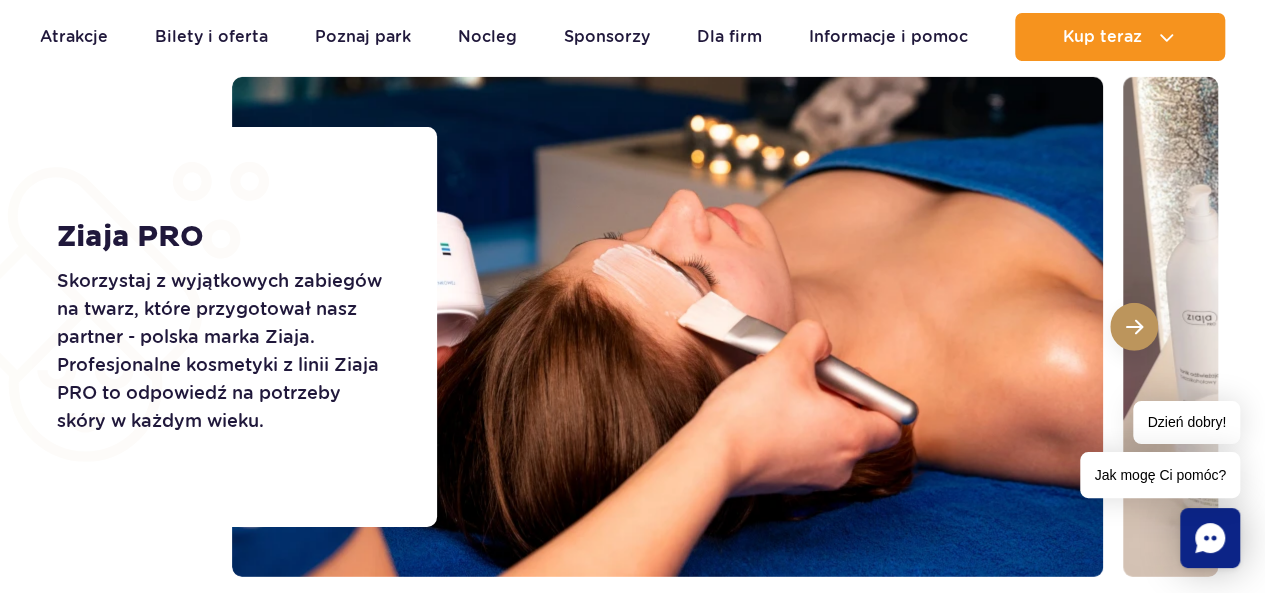 click at bounding box center (1134, 327) 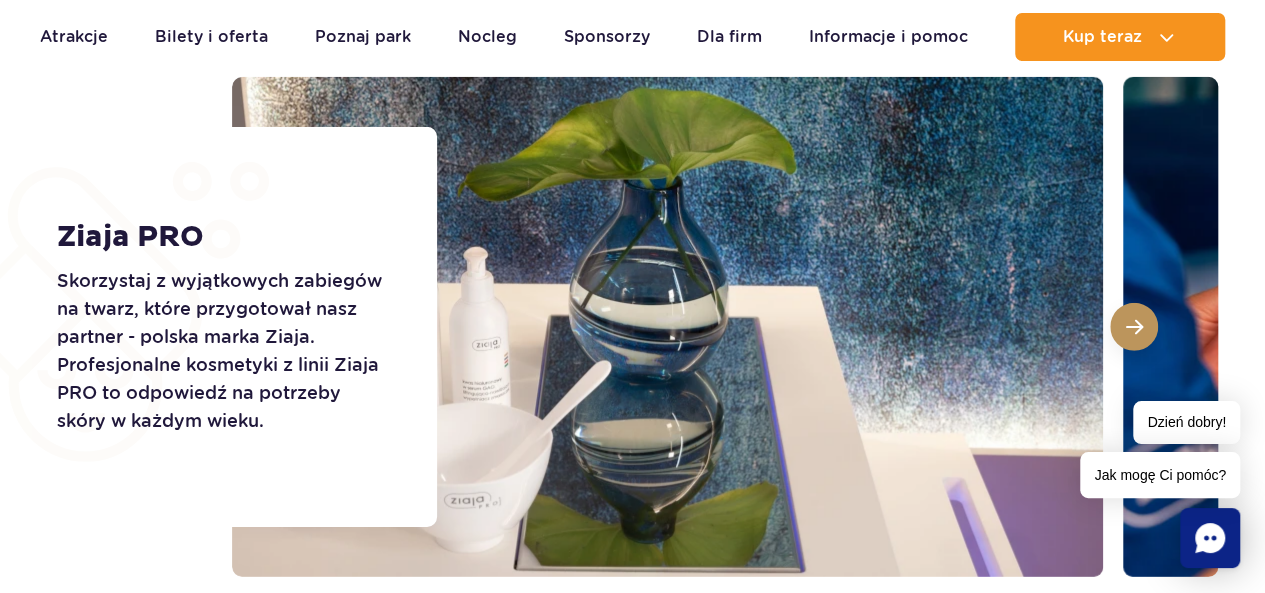 click at bounding box center [1134, 327] 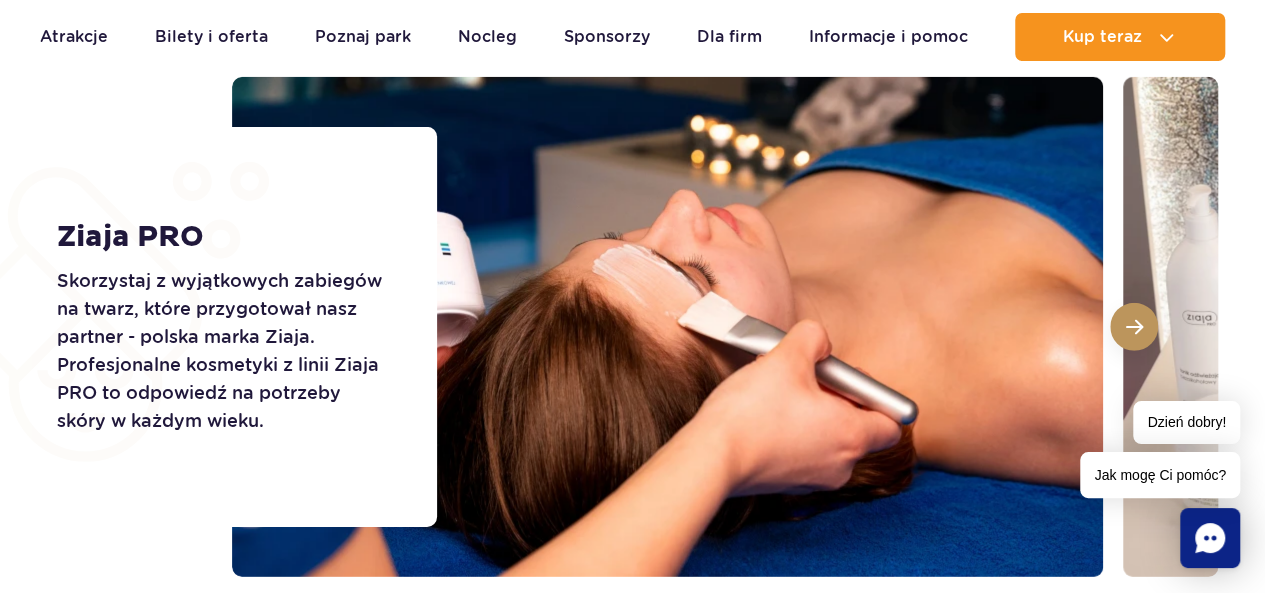 click at bounding box center (1134, 327) 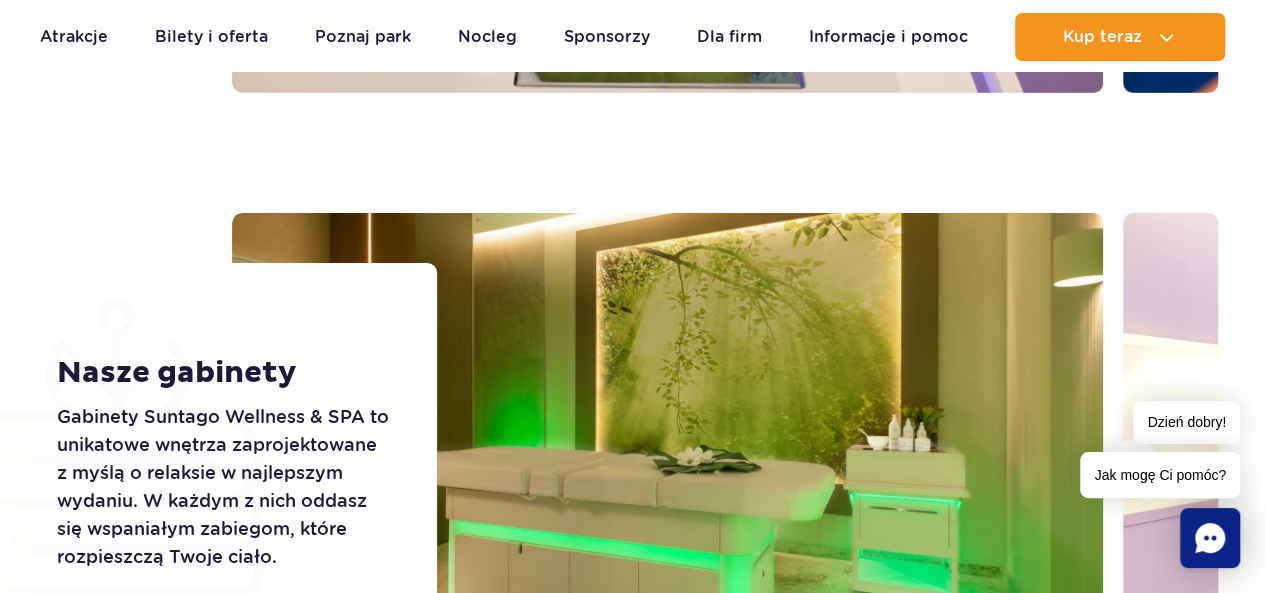 scroll, scrollTop: 3300, scrollLeft: 0, axis: vertical 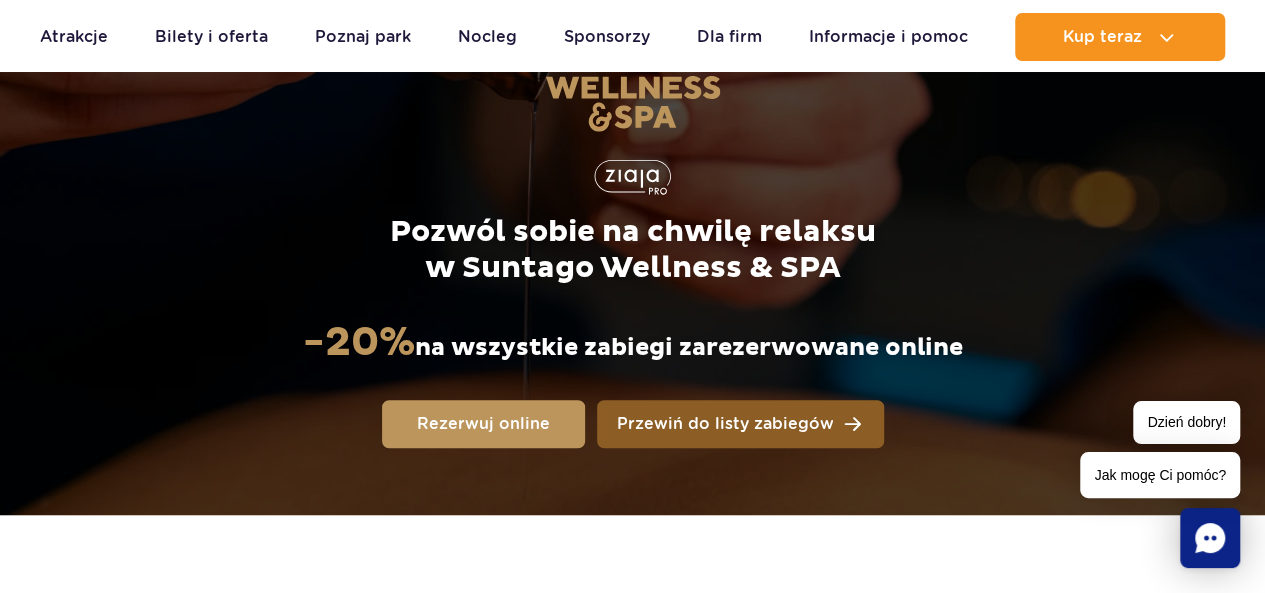click on "Przewiń do listy zabiegów" at bounding box center [725, 424] 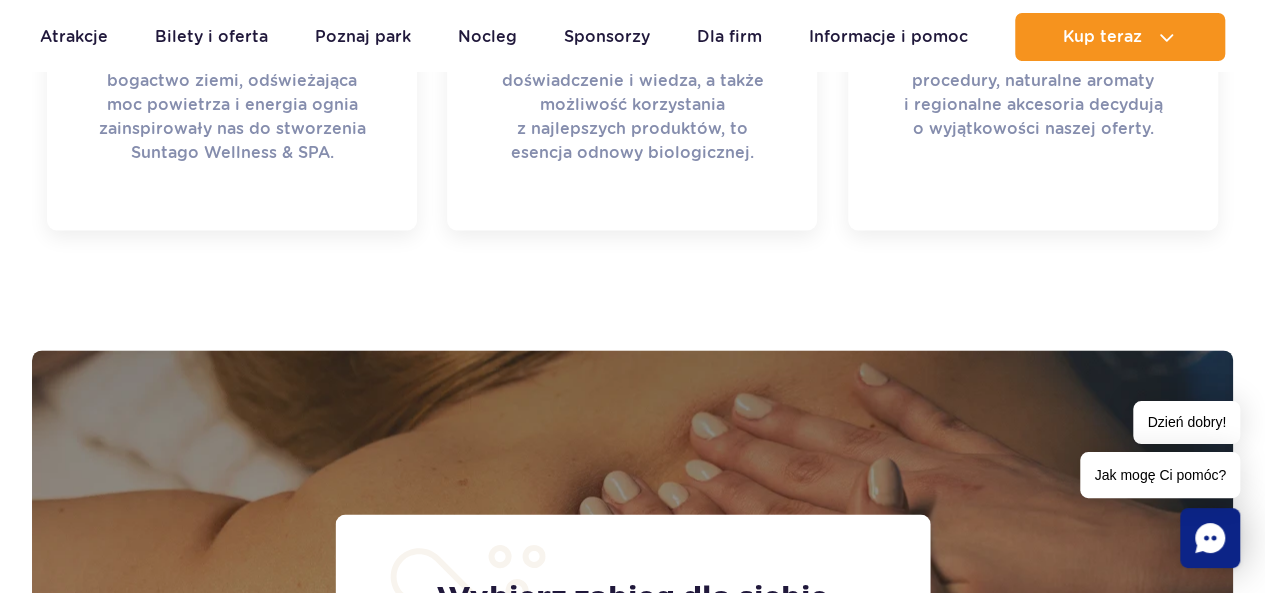 scroll, scrollTop: 1577, scrollLeft: 0, axis: vertical 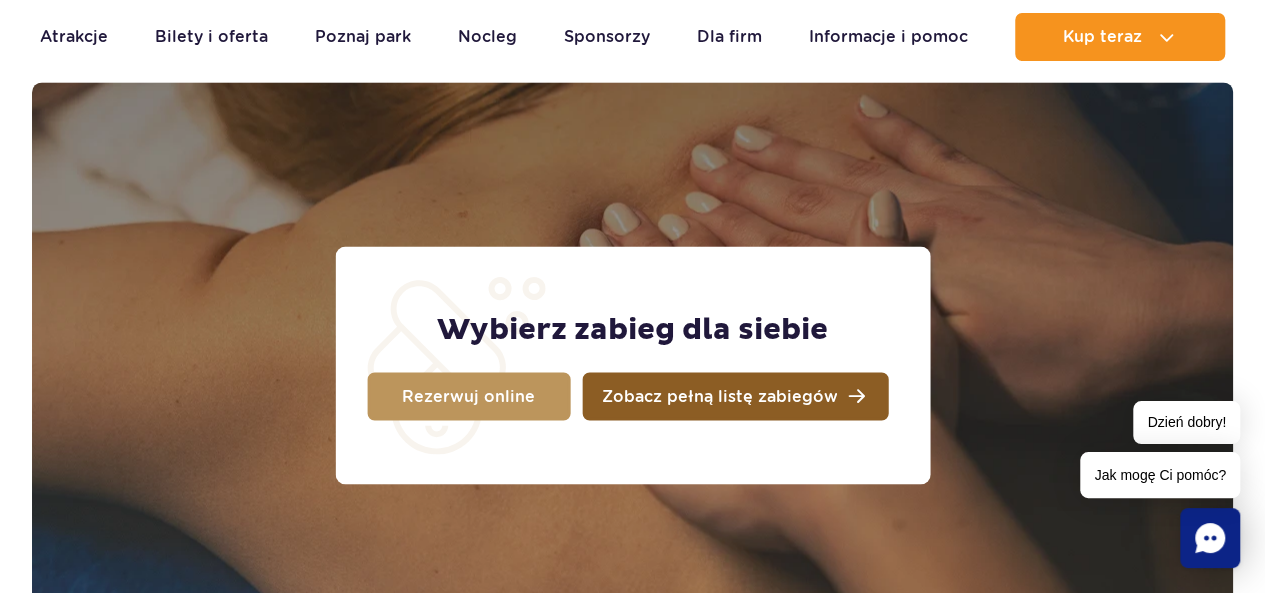 click on "Zobacz pełną listę zabiegów" at bounding box center (720, 396) 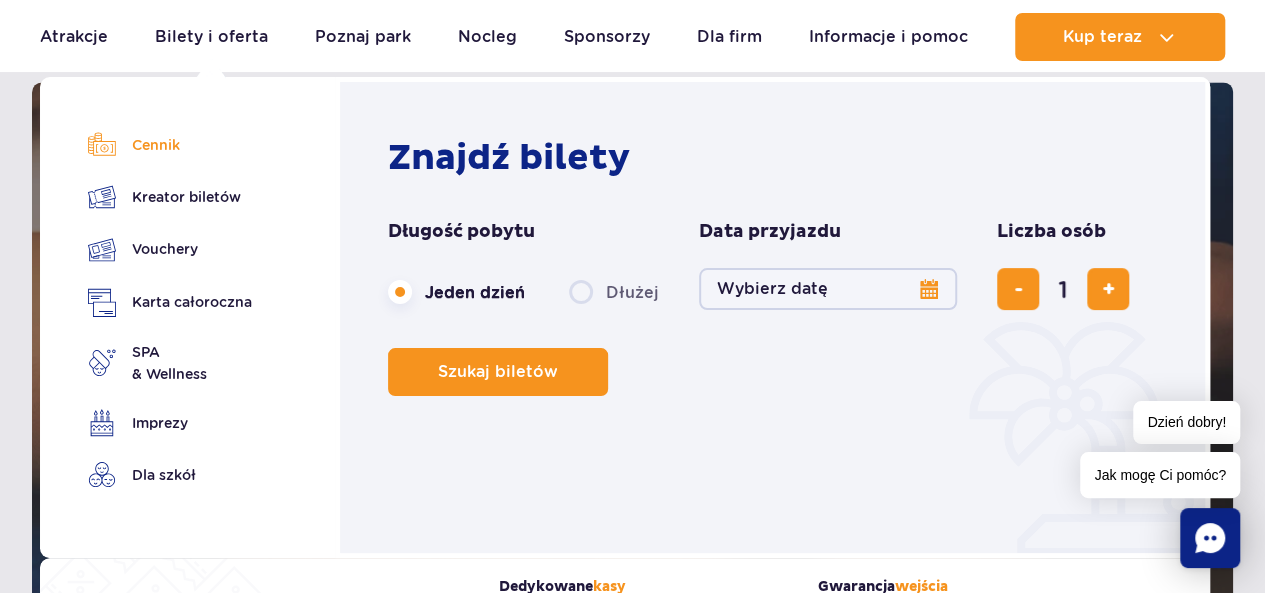 click on "Cennik" at bounding box center [170, 145] 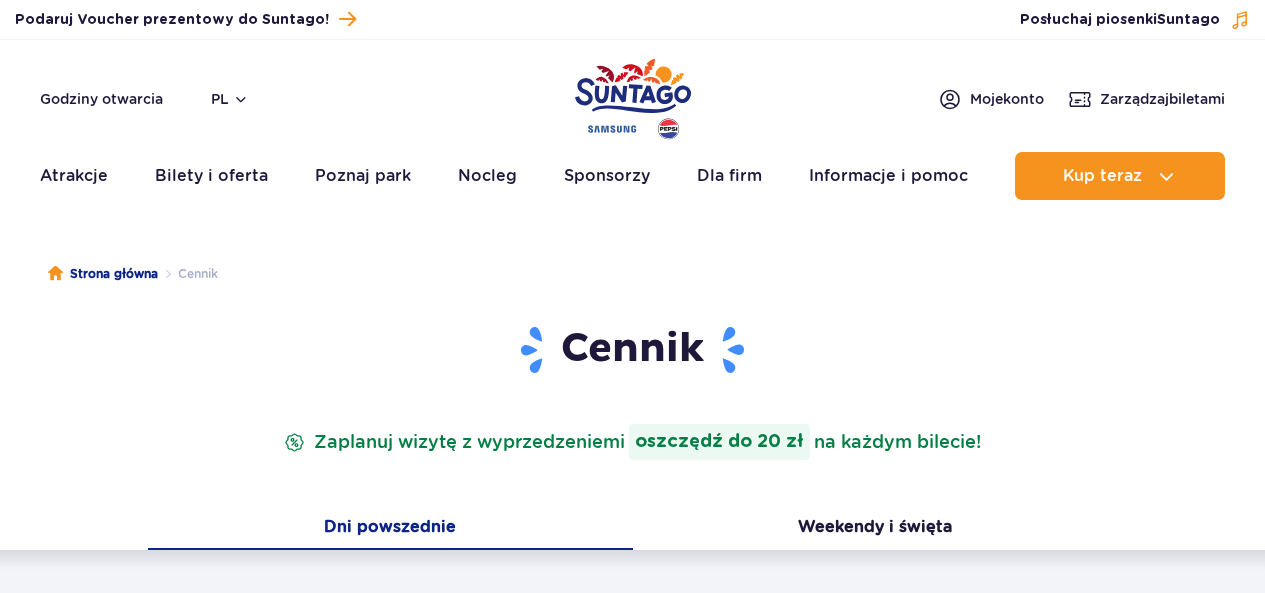scroll, scrollTop: 0, scrollLeft: 0, axis: both 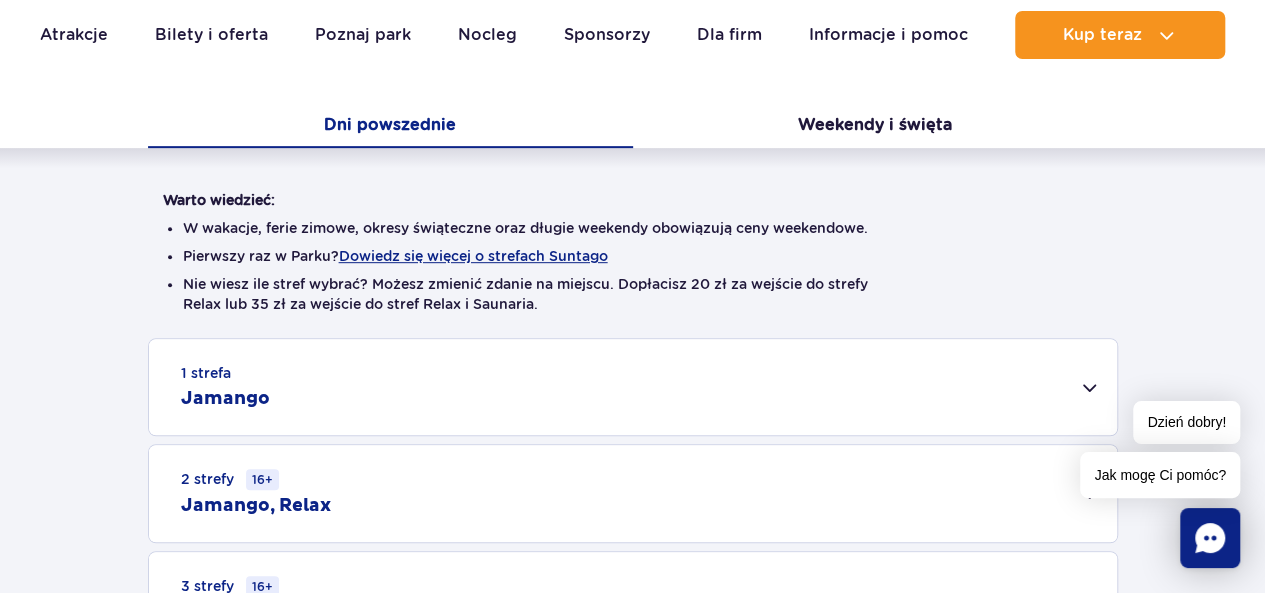 click on "Dni powszednie" at bounding box center [390, 127] 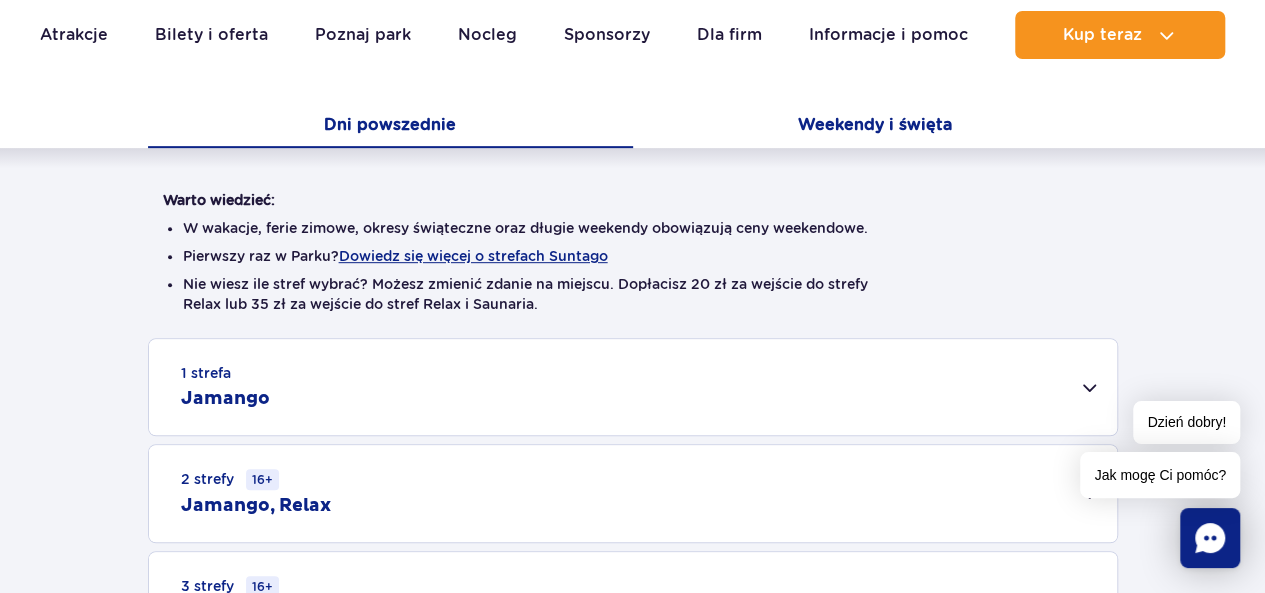 click on "Weekendy i święta" at bounding box center [875, 127] 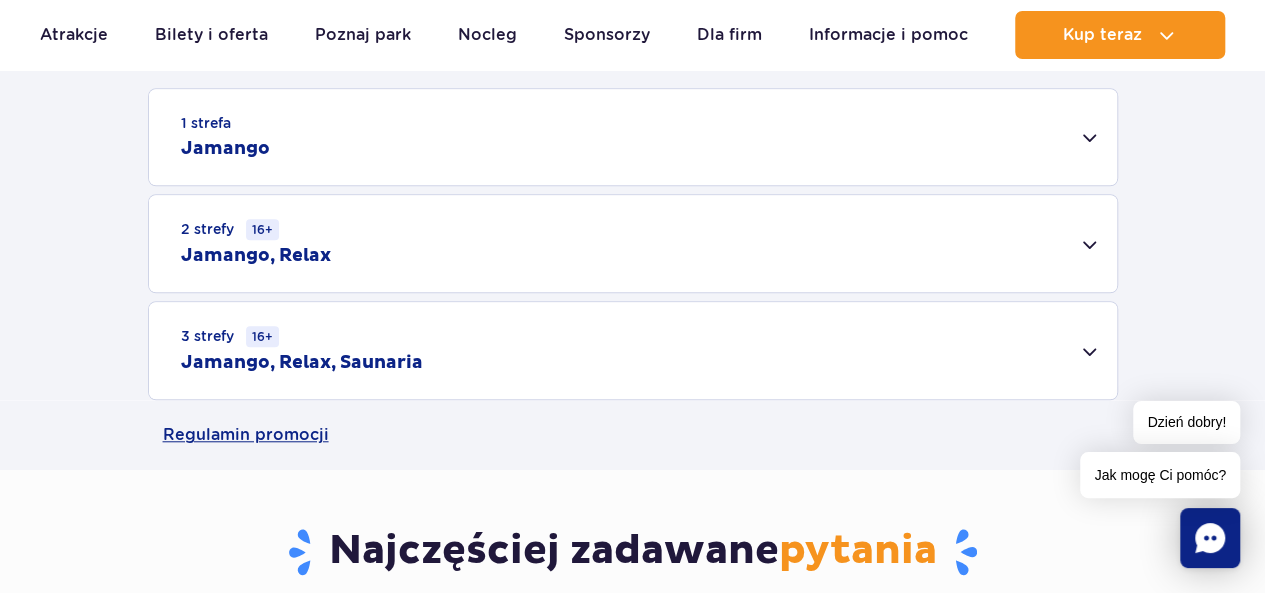 scroll, scrollTop: 647, scrollLeft: 0, axis: vertical 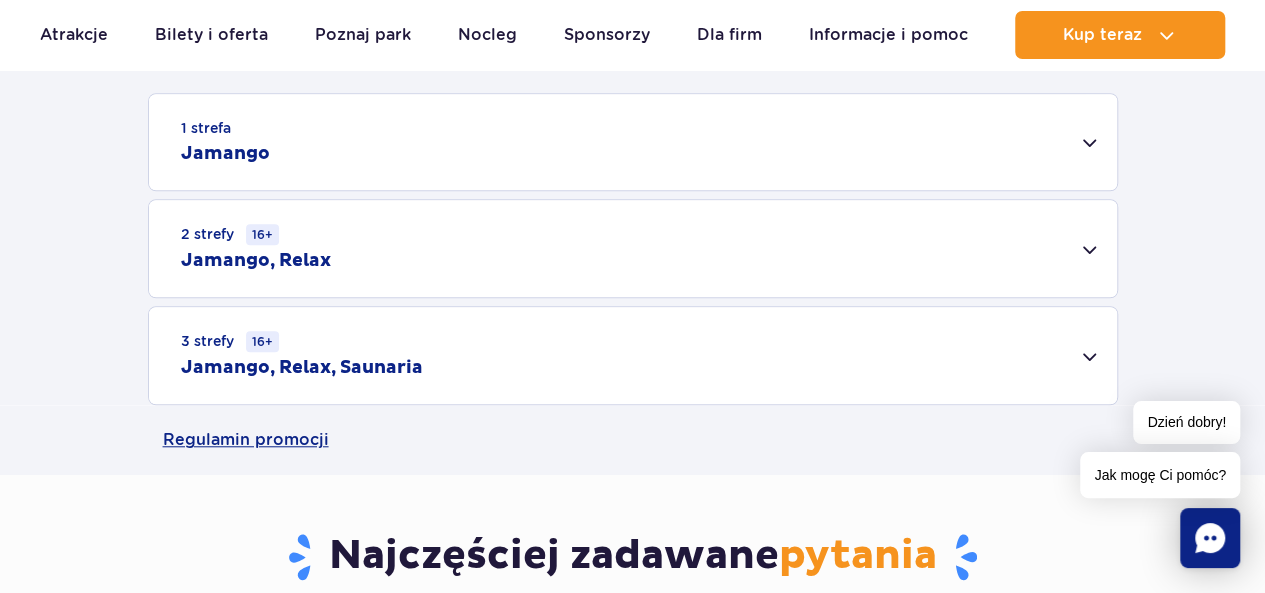 click on "Jamango, Relax, Saunaria" at bounding box center (302, 368) 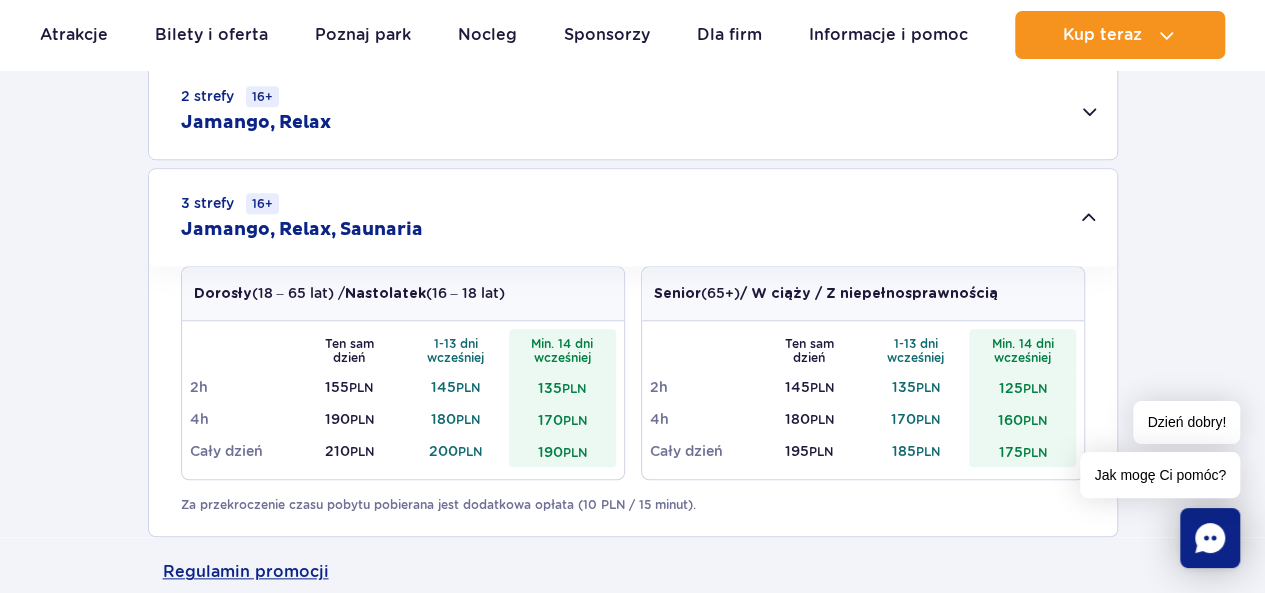 scroll, scrollTop: 769, scrollLeft: 0, axis: vertical 